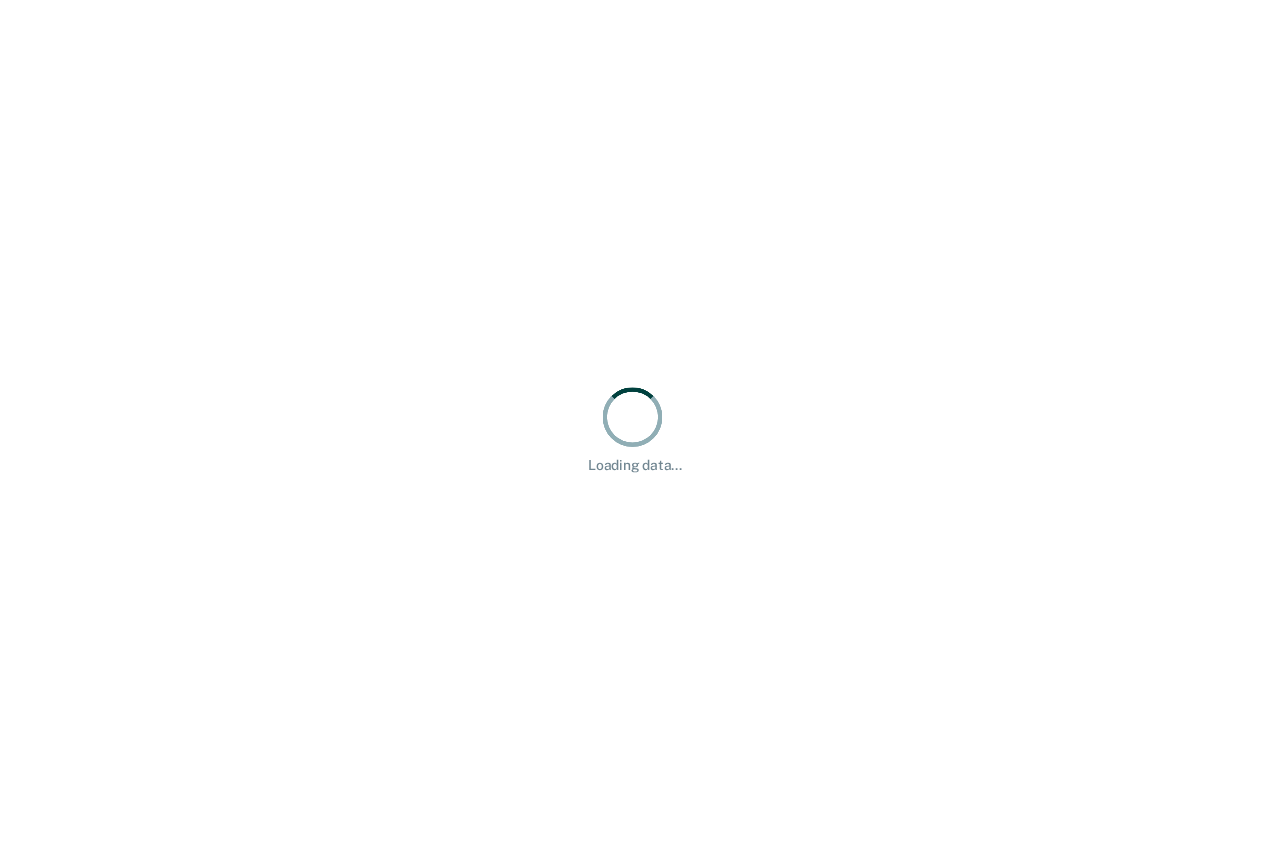 scroll, scrollTop: 0, scrollLeft: 0, axis: both 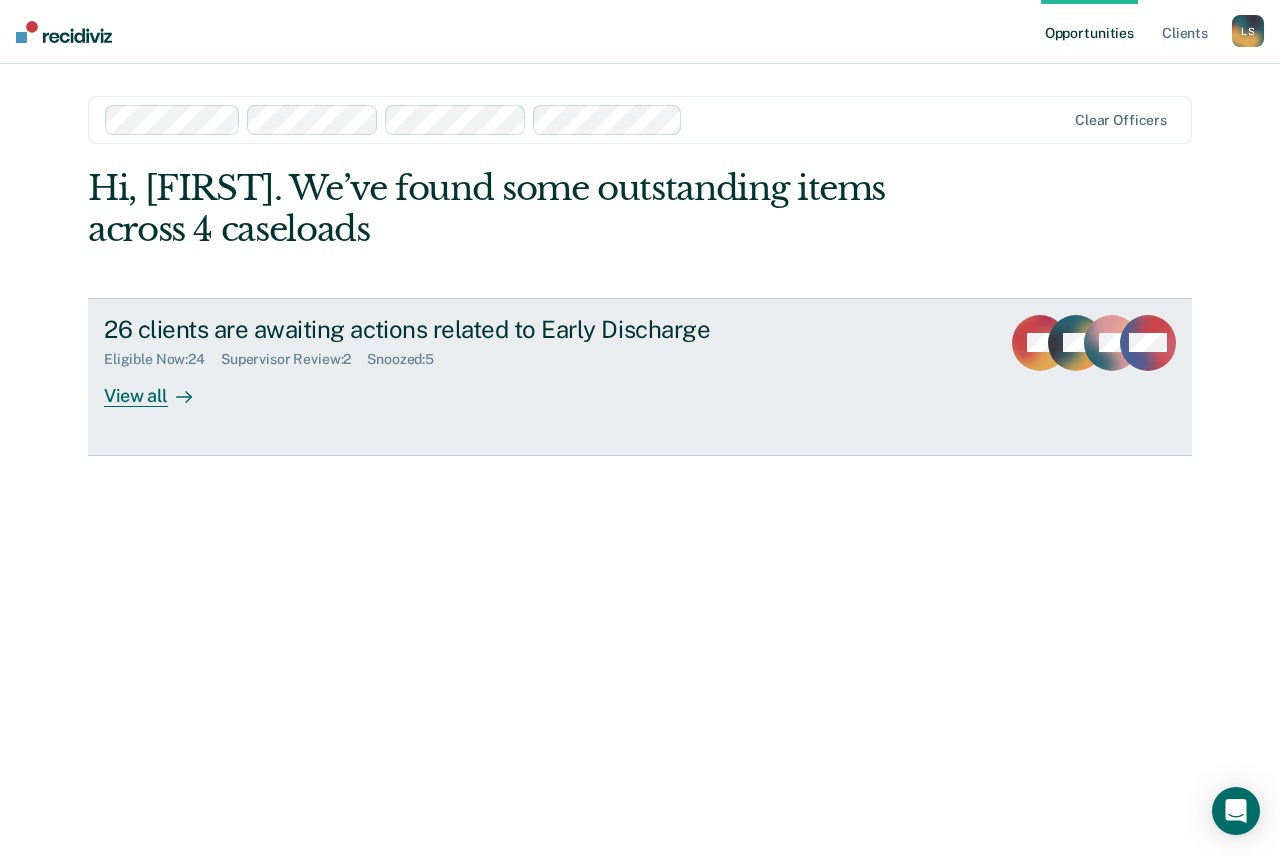 click on "View all" at bounding box center [160, 387] 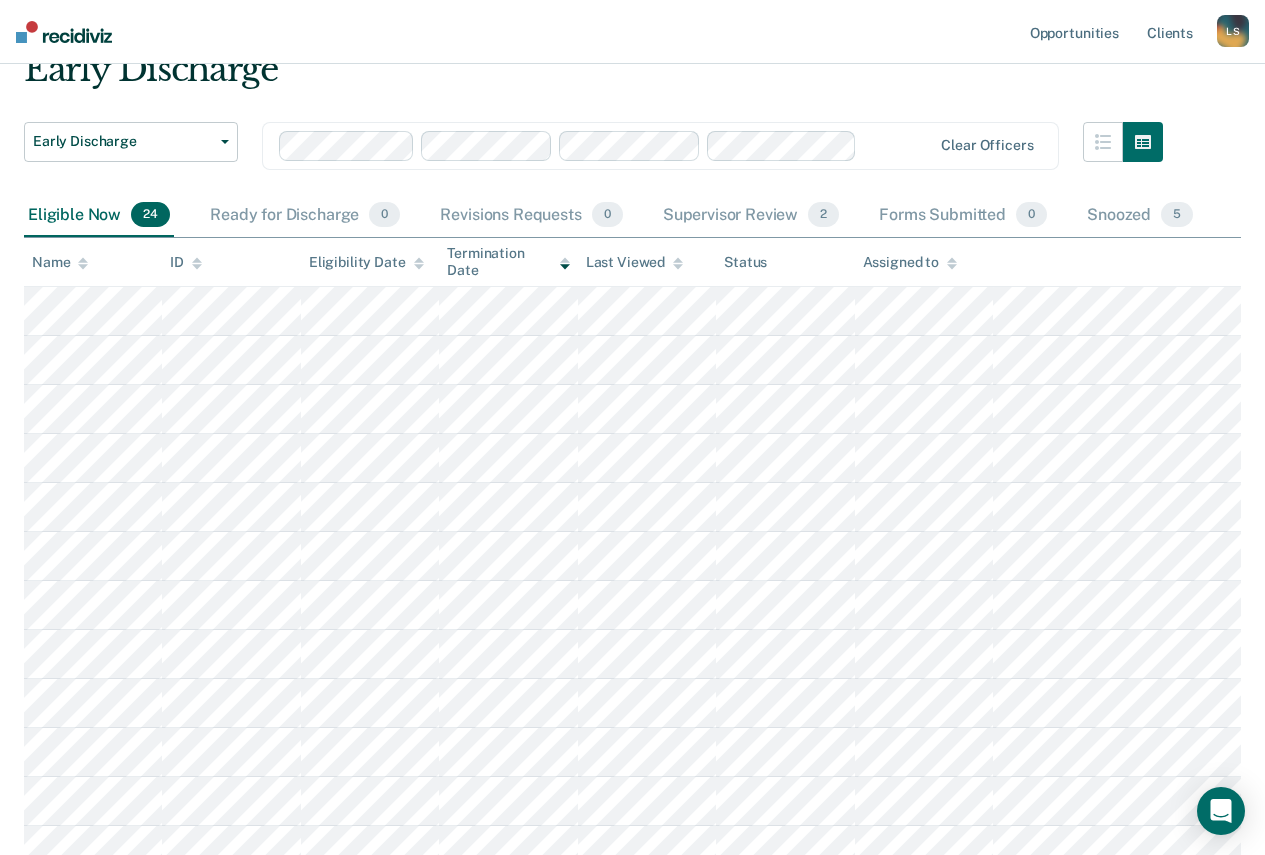 scroll, scrollTop: 0, scrollLeft: 0, axis: both 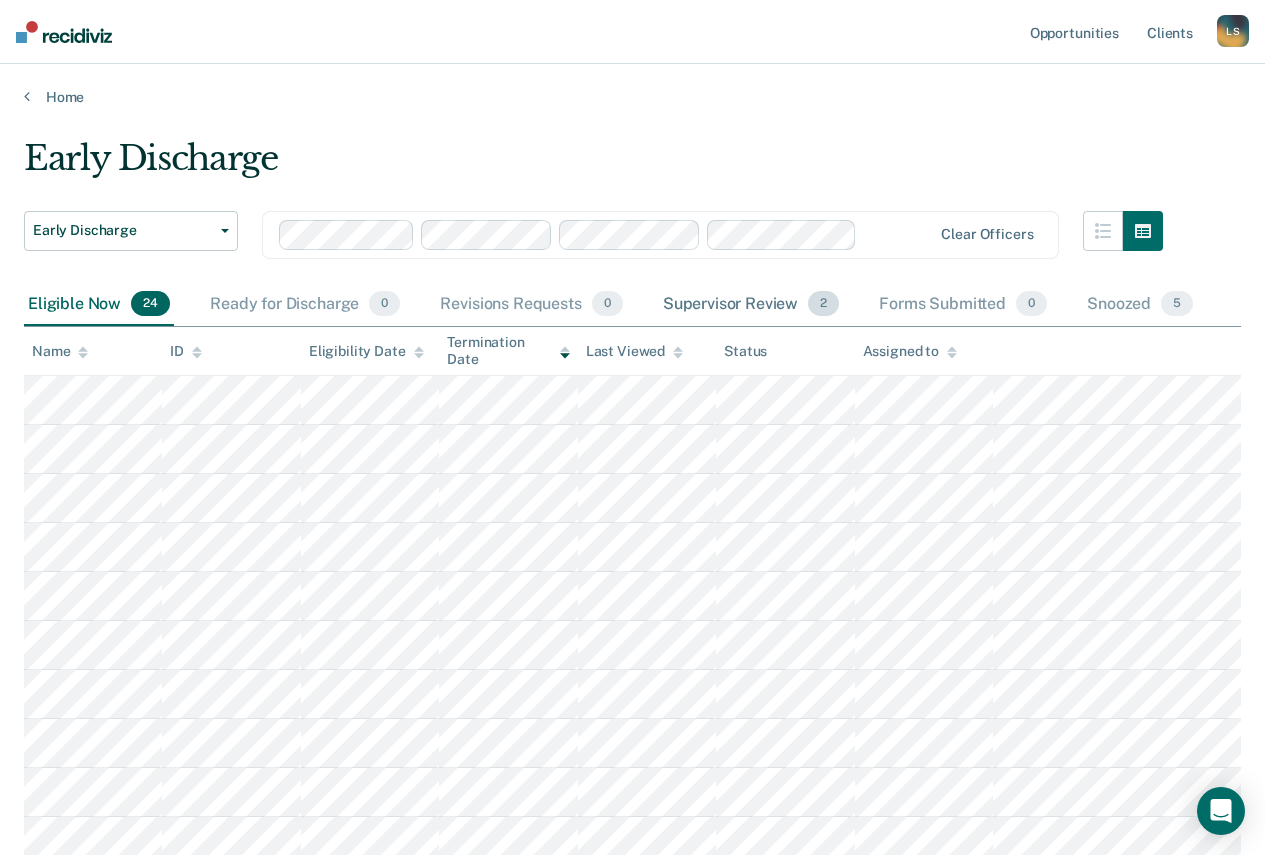 click on "Supervisor Review 2" at bounding box center [751, 305] 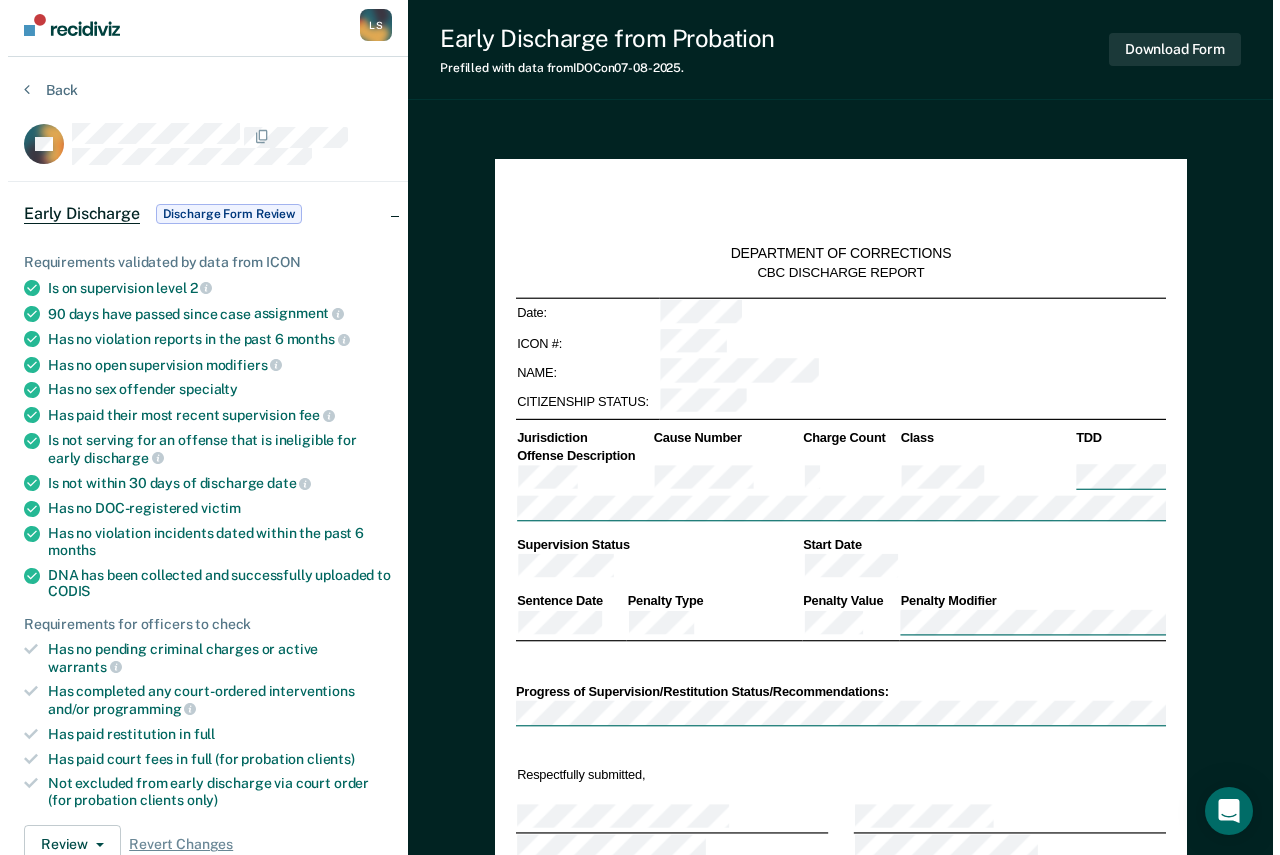 scroll, scrollTop: 0, scrollLeft: 0, axis: both 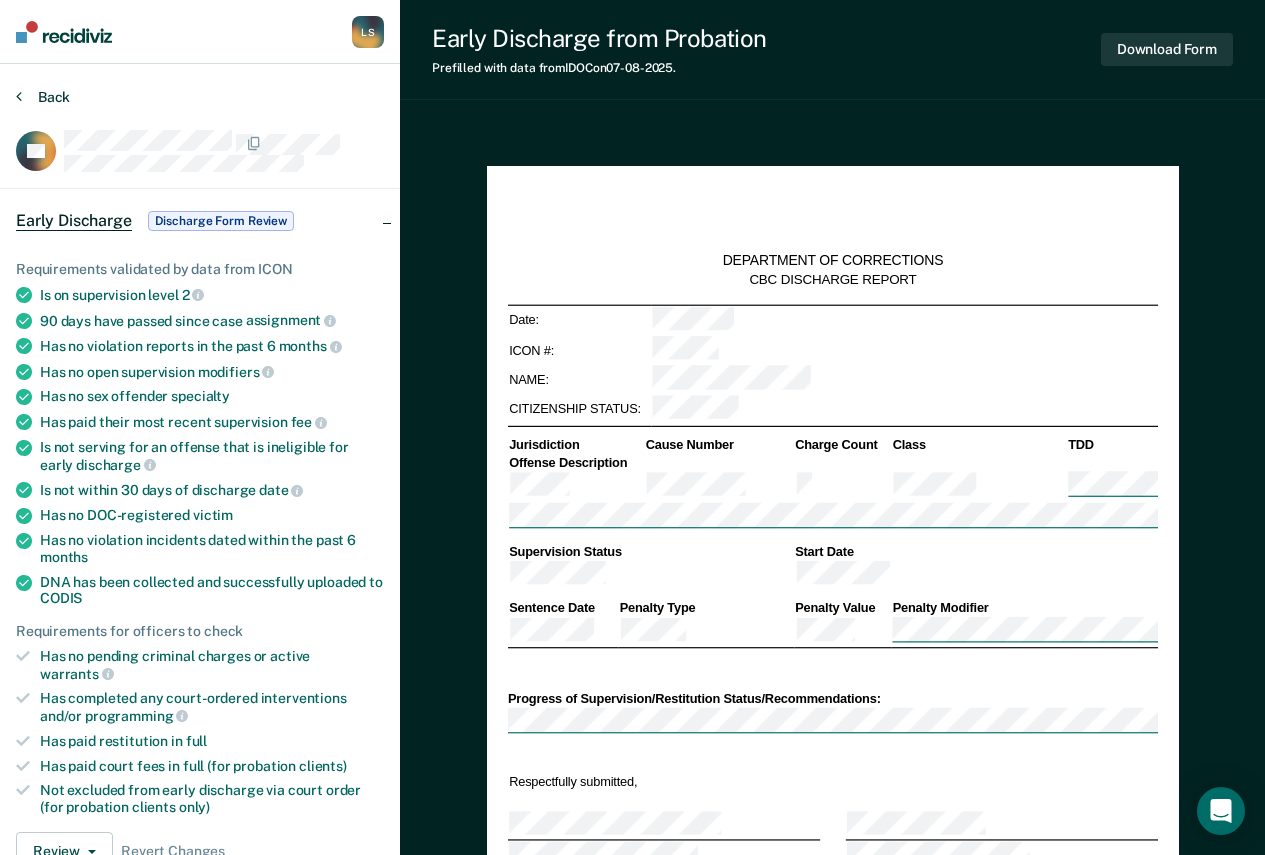 click at bounding box center [19, 96] 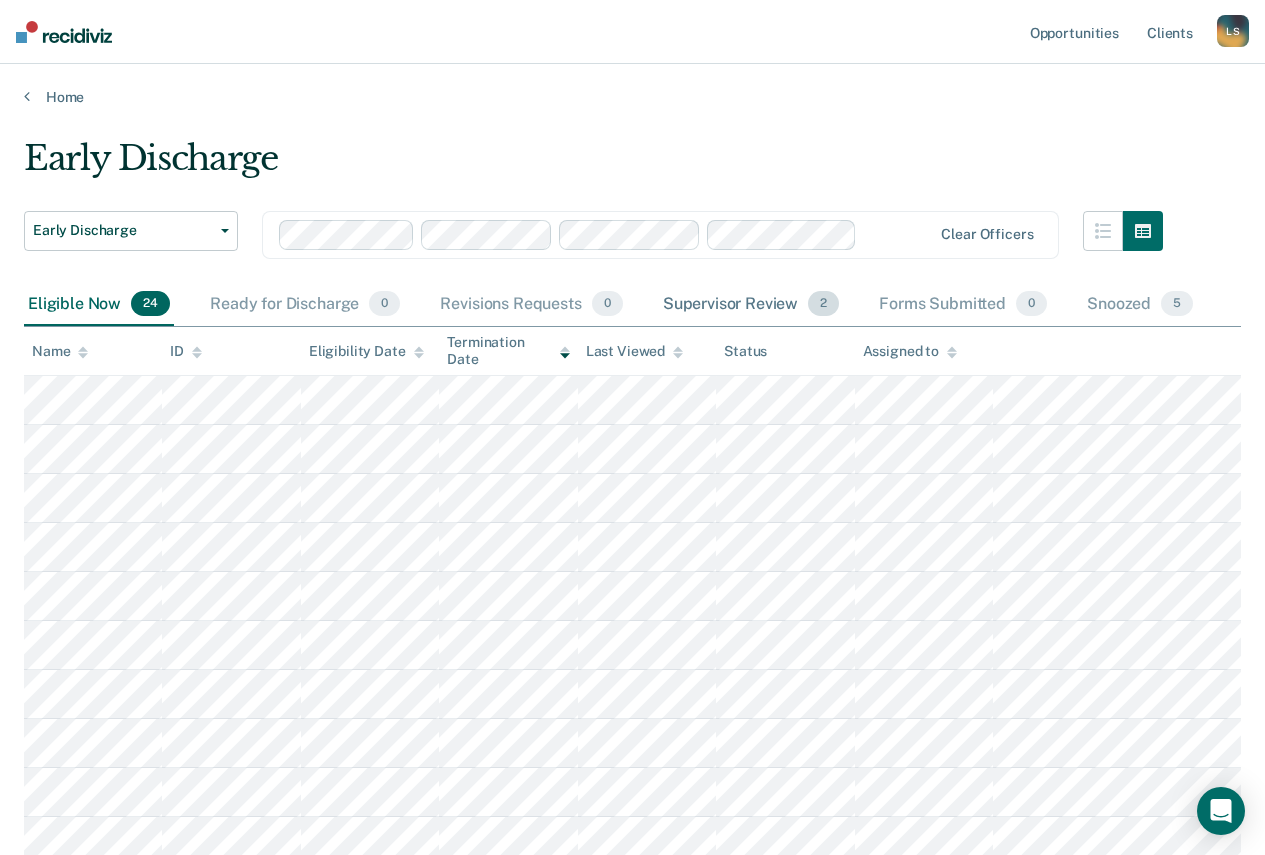 click on "Supervisor Review 2" at bounding box center [751, 305] 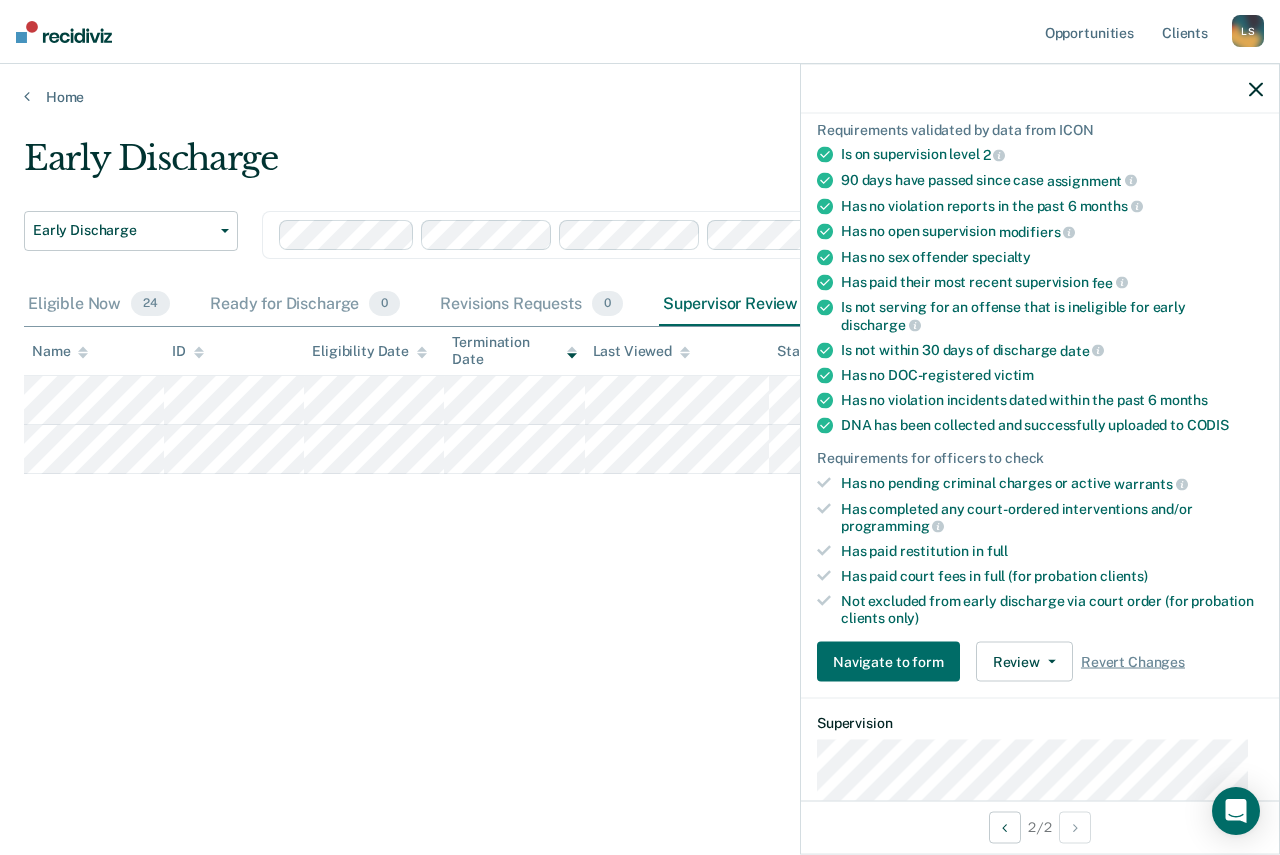 scroll, scrollTop: 300, scrollLeft: 0, axis: vertical 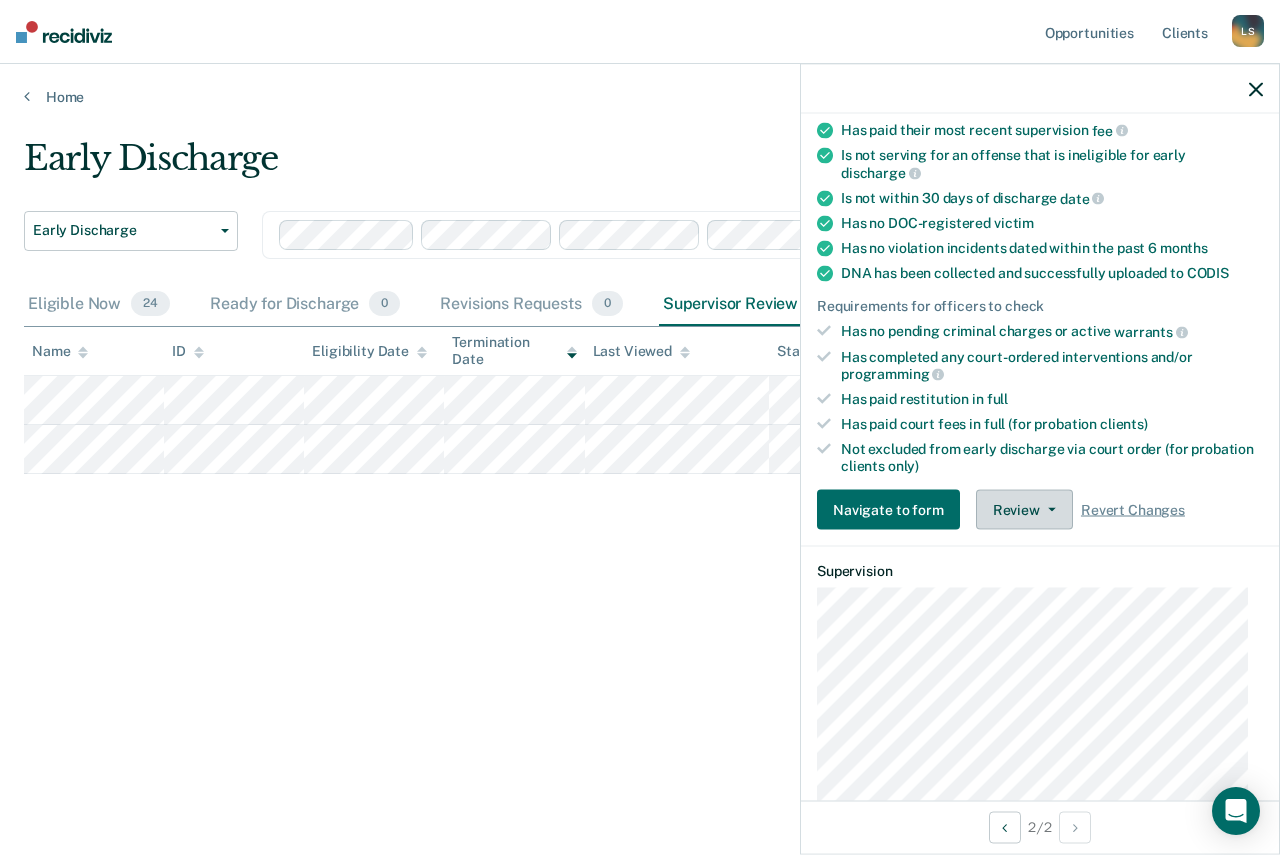 click on "Review" at bounding box center (1024, 510) 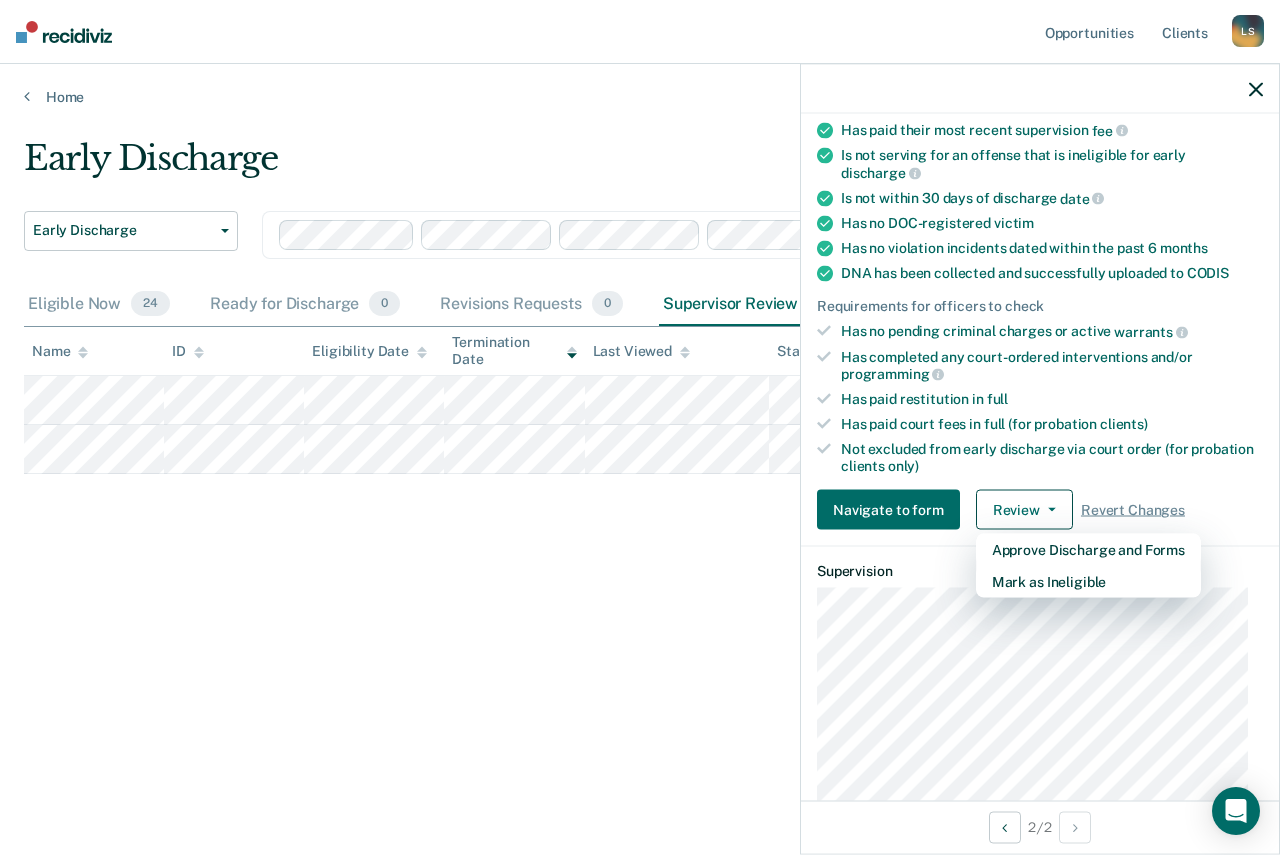 click on "Early Discharge Early Discharge Early Discharge Clear officers Eligible Now 24 Ready for Discharge 0 Revisions Requests 0 Supervisor Review 2 Forms Submitted 0 Snoozed 5
To pick up a draggable item, press the space bar.
While dragging, use the arrow keys to move the item.
Press space again to drop the item in its new position, or press escape to cancel.
Name ID Eligibility Date Termination Date Last Viewed Status Assigned to" at bounding box center (640, 421) 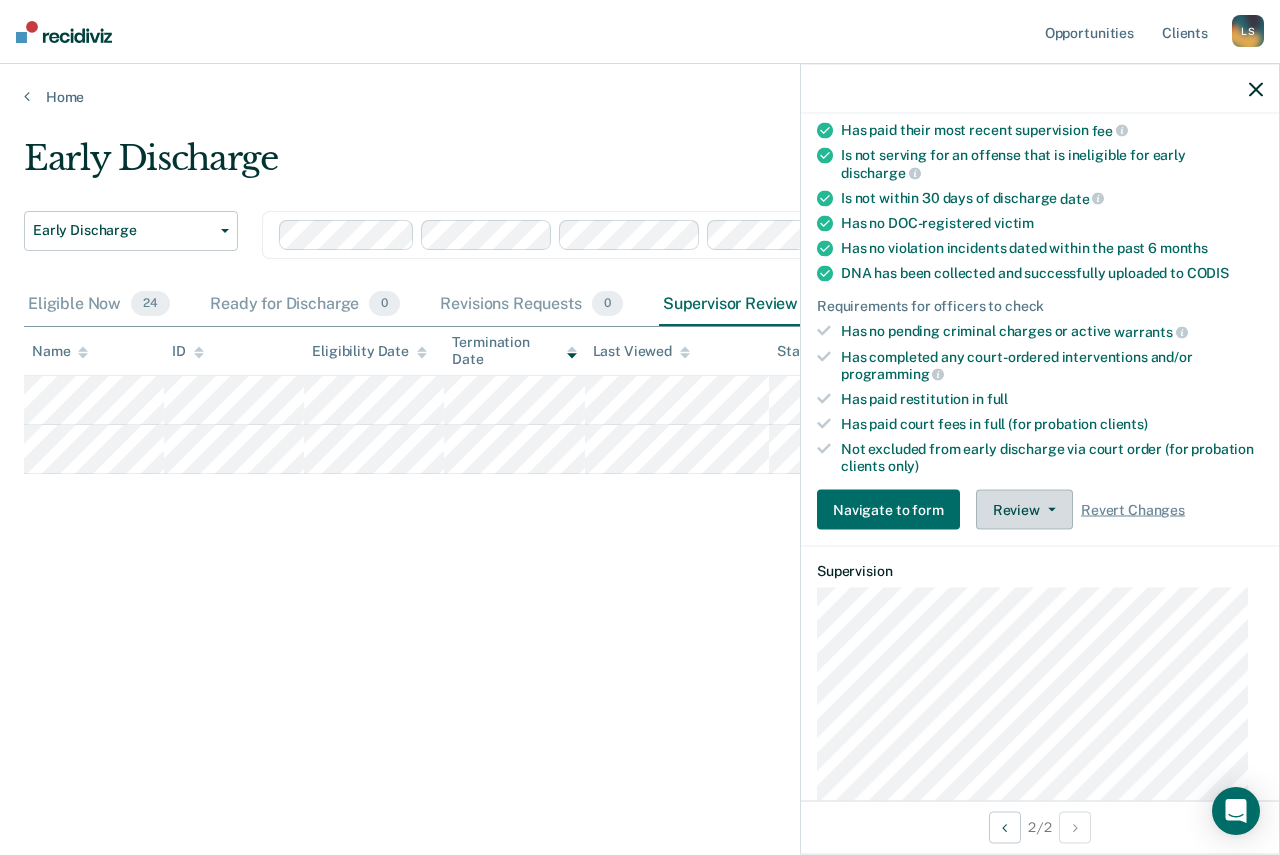 click on "Review" at bounding box center [1024, 510] 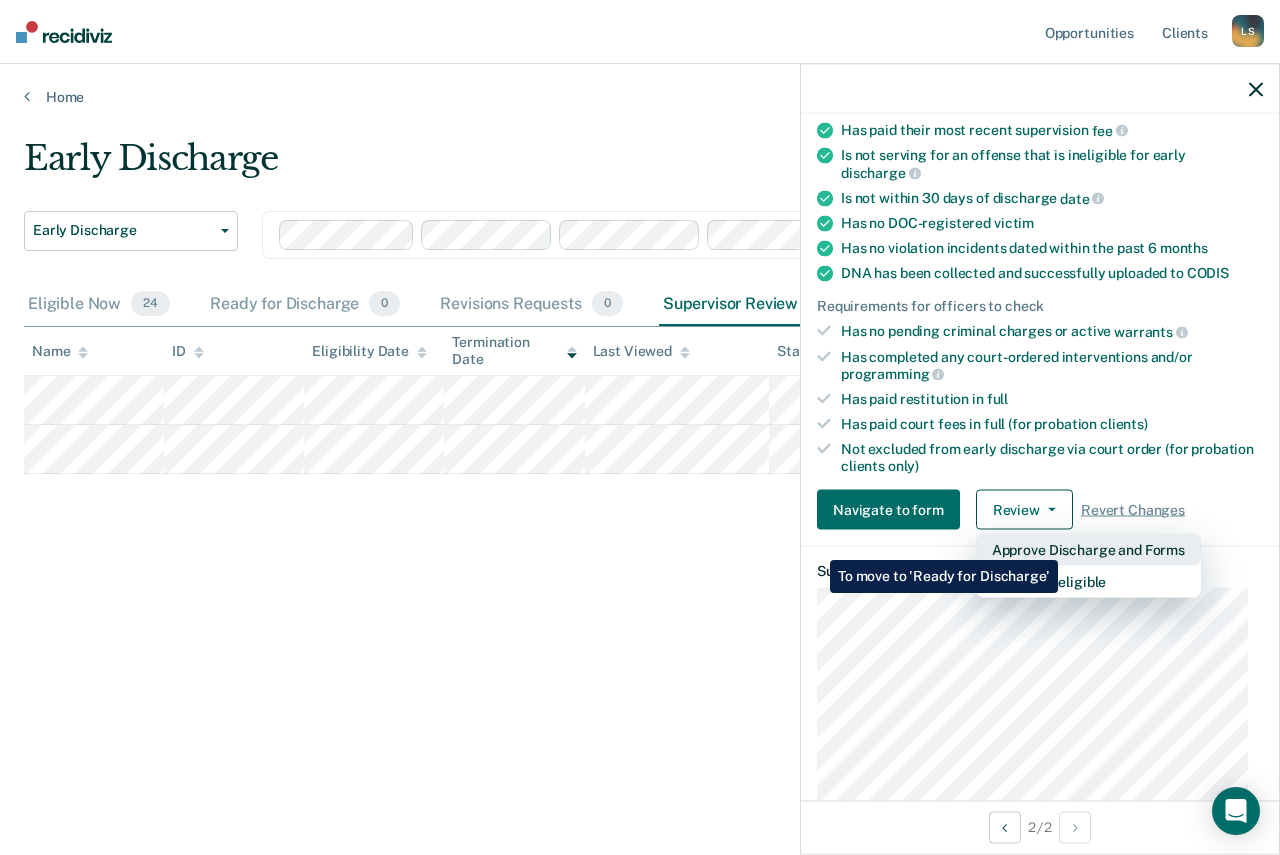 click on "Approve Discharge and Forms" at bounding box center [1088, 550] 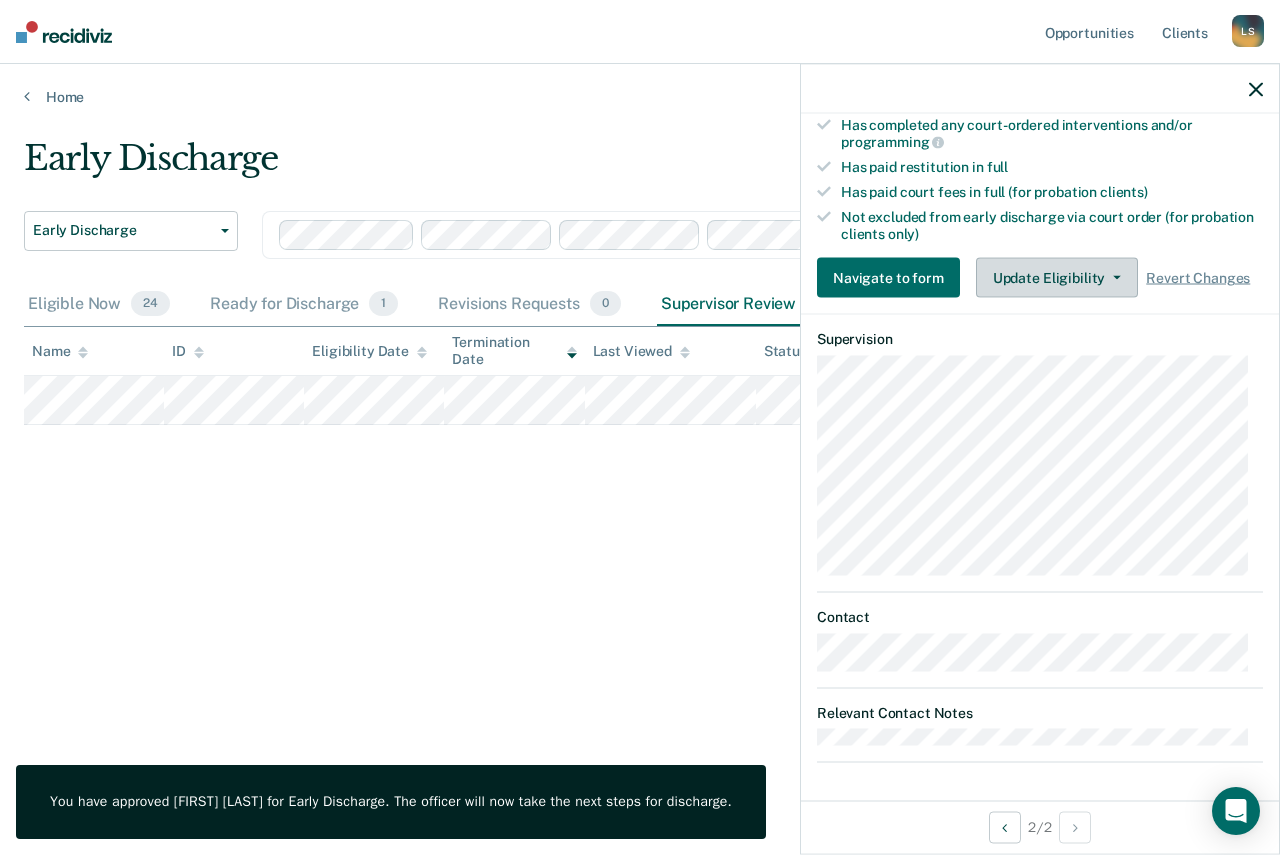 scroll, scrollTop: 32, scrollLeft: 0, axis: vertical 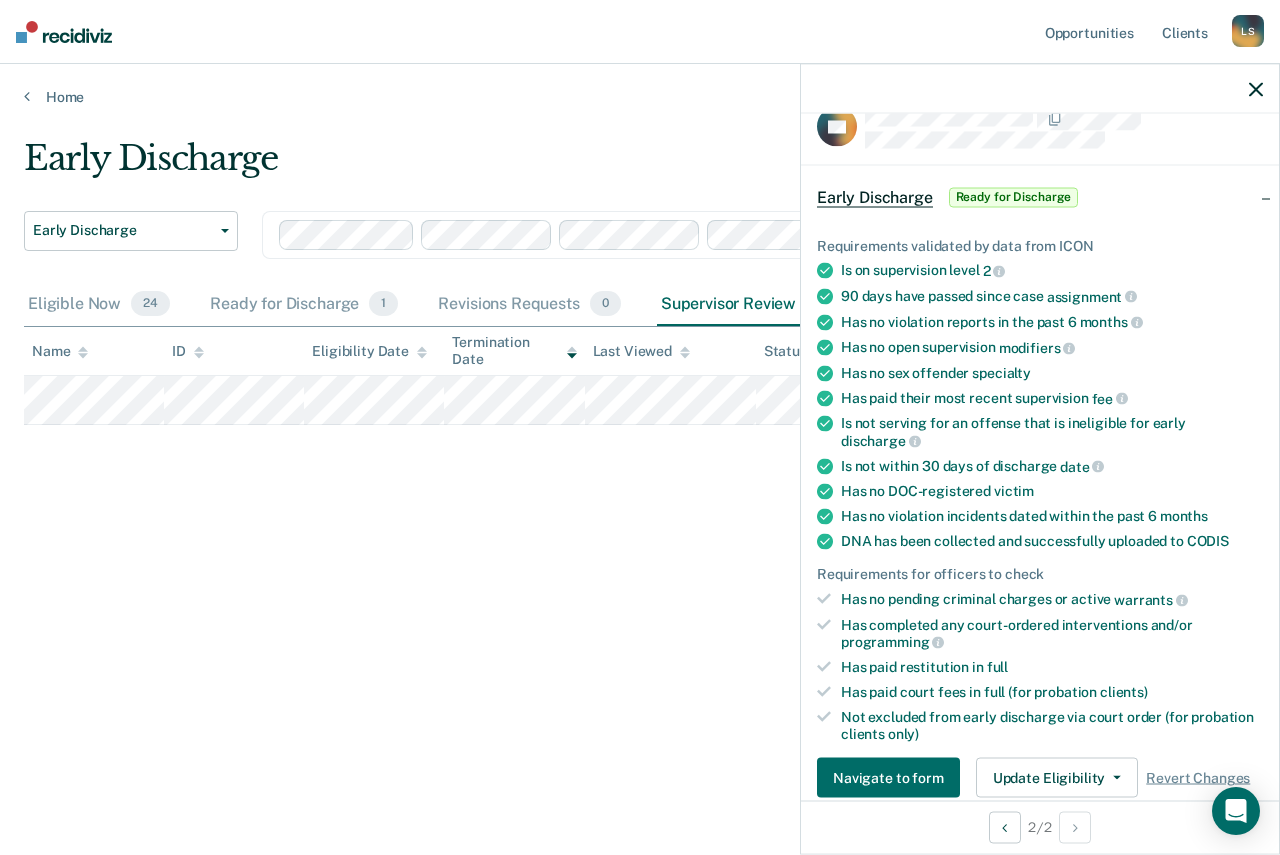click at bounding box center (1256, 89) 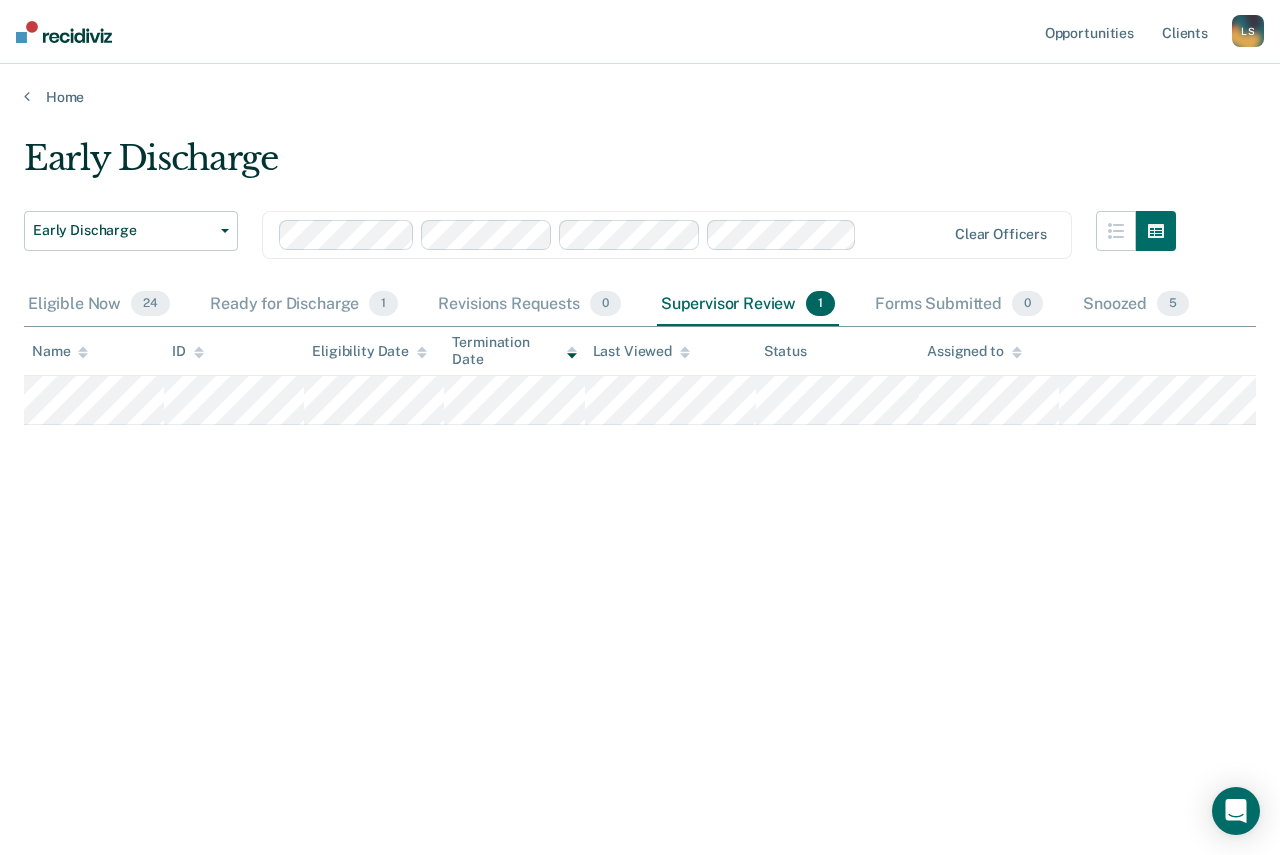 drag, startPoint x: 527, startPoint y: 712, endPoint x: 383, endPoint y: 586, distance: 191.34262 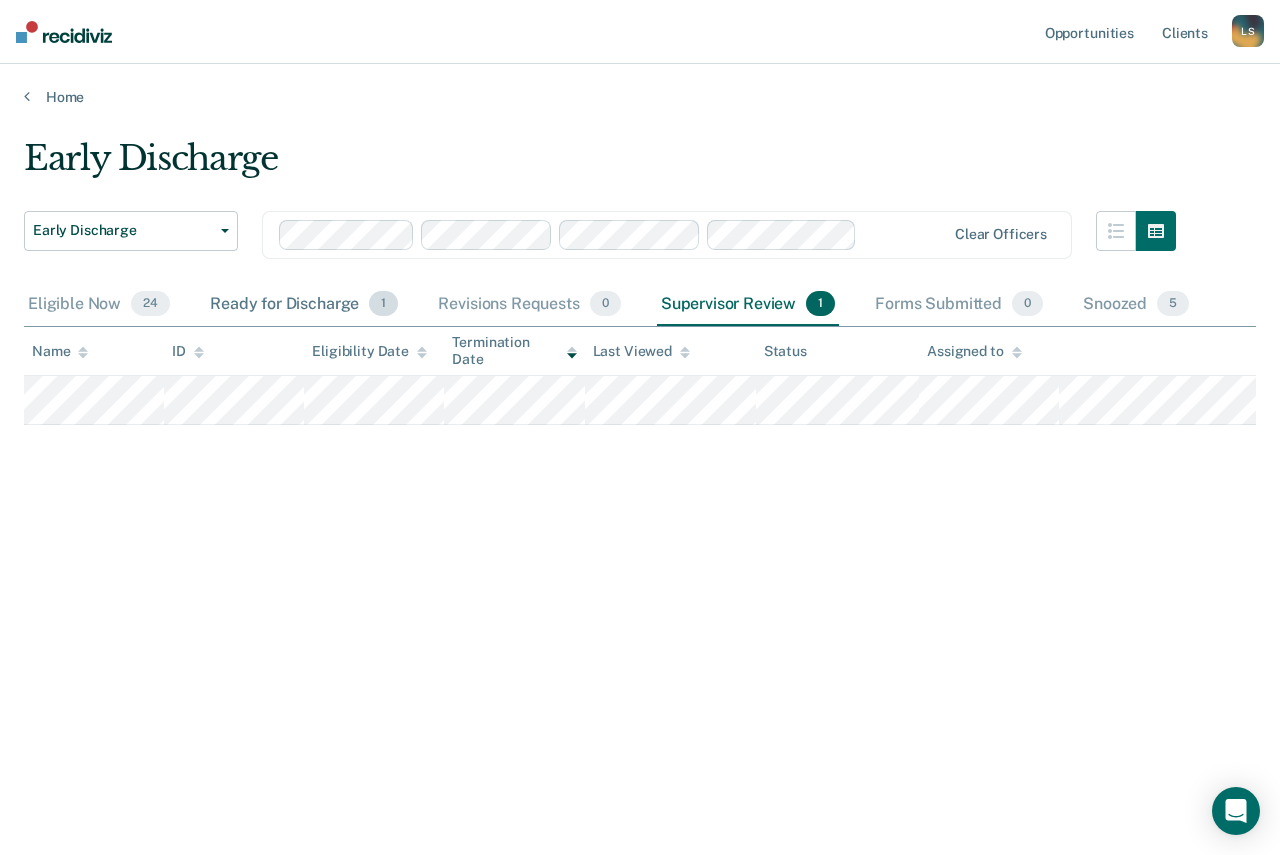 click on "Ready for Discharge 1" at bounding box center [304, 305] 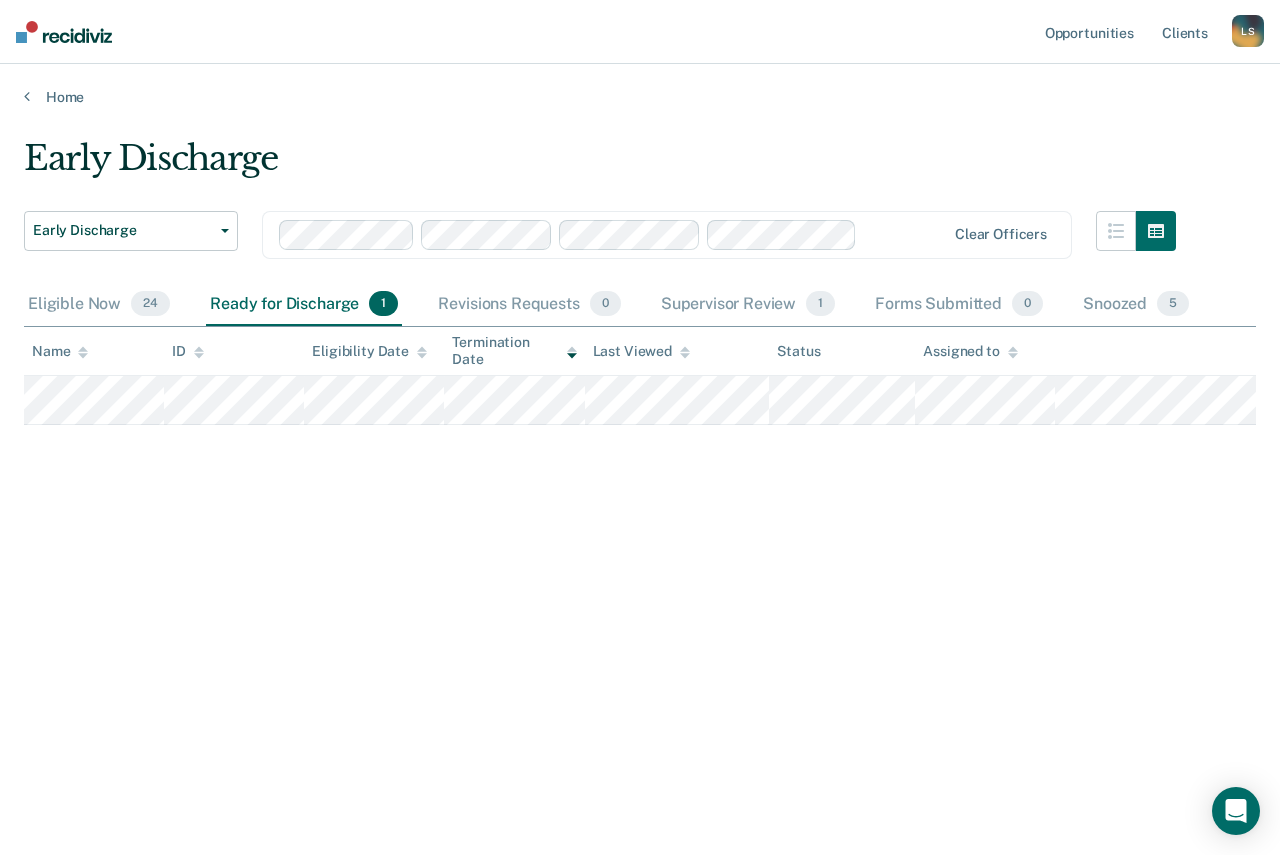 click on "Early Discharge Early Discharge Early Discharge Clear officers Eligible Now 24 Ready for Discharge 1 Revisions Requests 0 Supervisor Review 1 Forms Submitted 0 Snoozed 5
To pick up a draggable item, press the space bar.
While dragging, use the arrow keys to move the item.
Press space again to drop the item in its new position, or press escape to cancel.
Name ID Eligibility Date Termination Date Last Viewed Status Assigned to" at bounding box center [640, 421] 